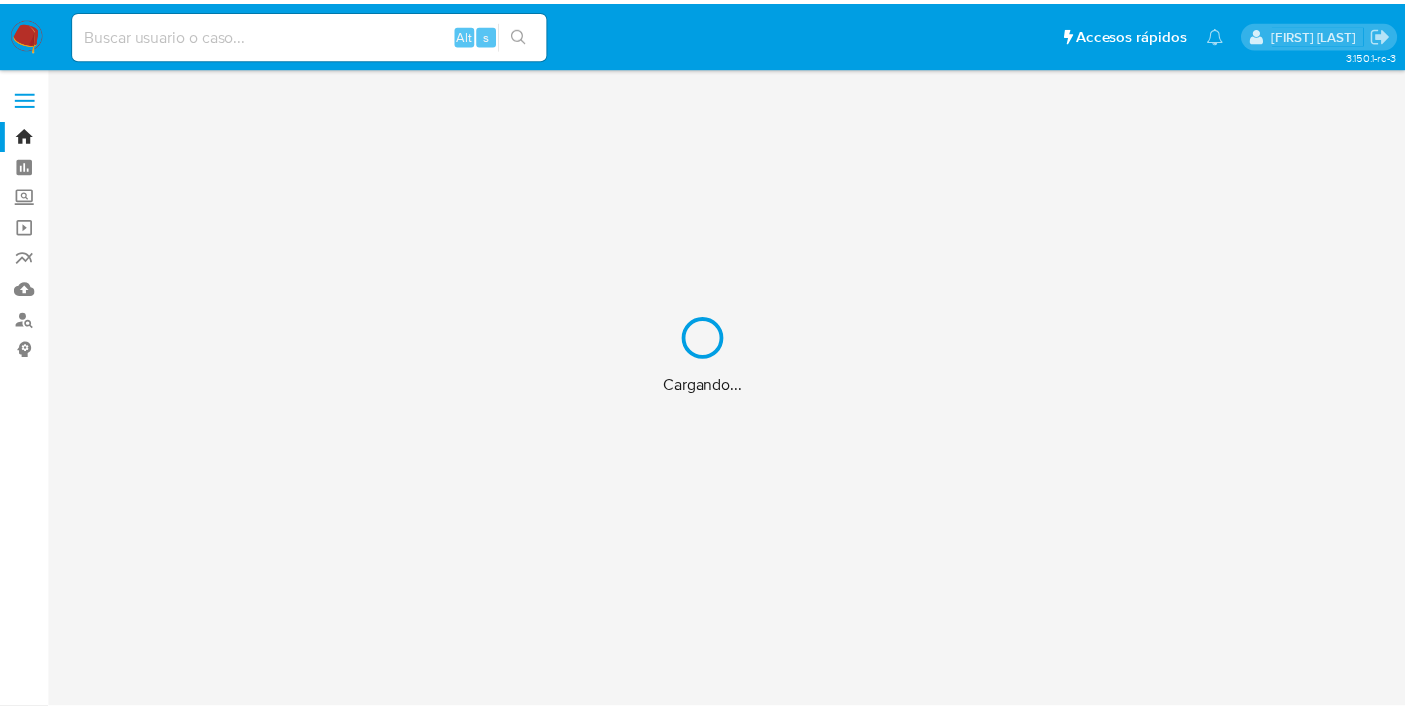 scroll, scrollTop: 0, scrollLeft: 0, axis: both 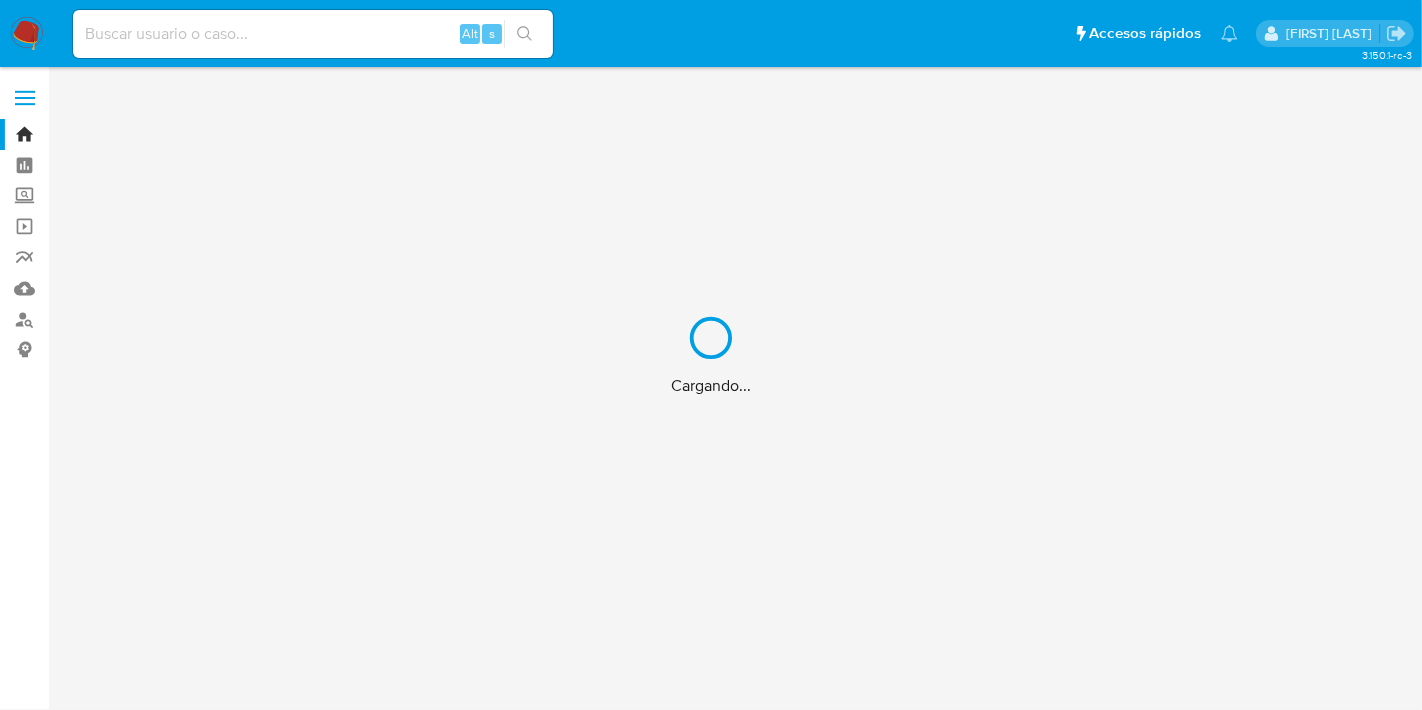 click on "Cargando..." at bounding box center (711, 355) 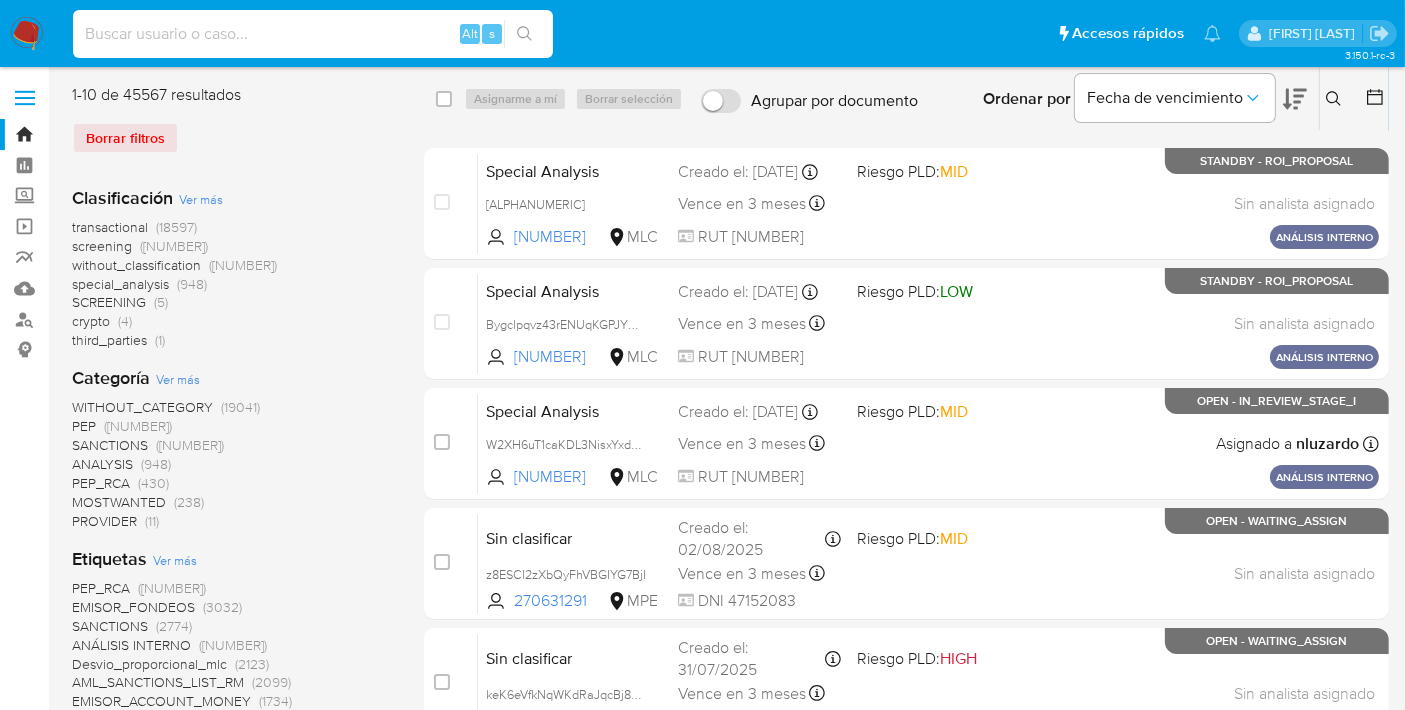 click at bounding box center [313, 34] 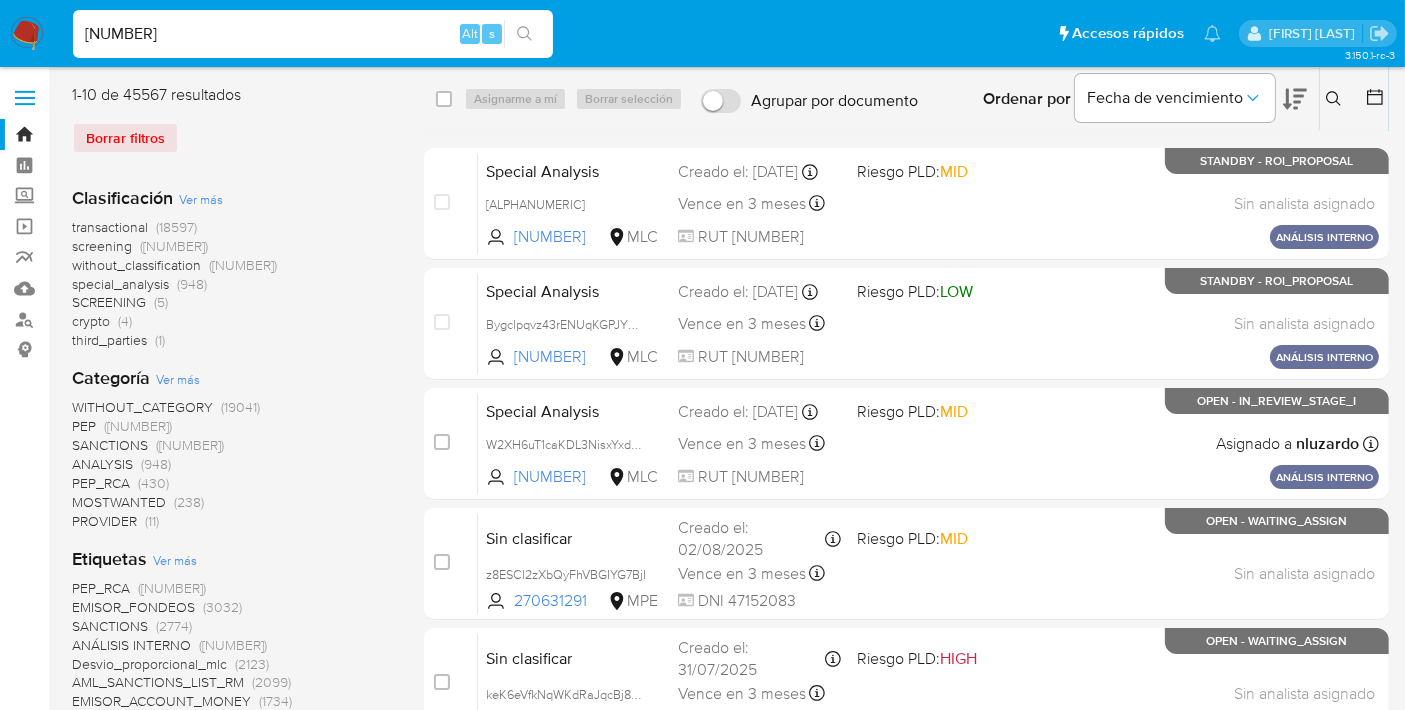type on "[NUMBER]" 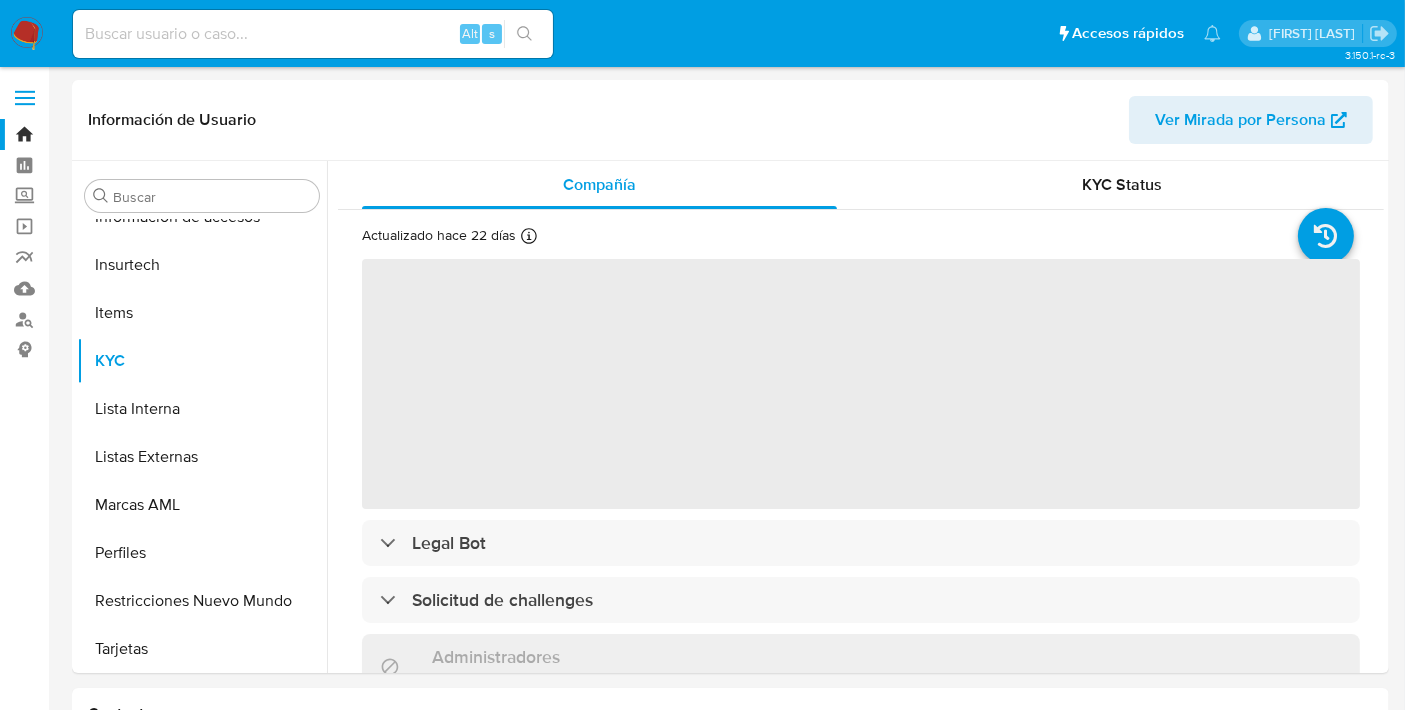 scroll, scrollTop: 796, scrollLeft: 0, axis: vertical 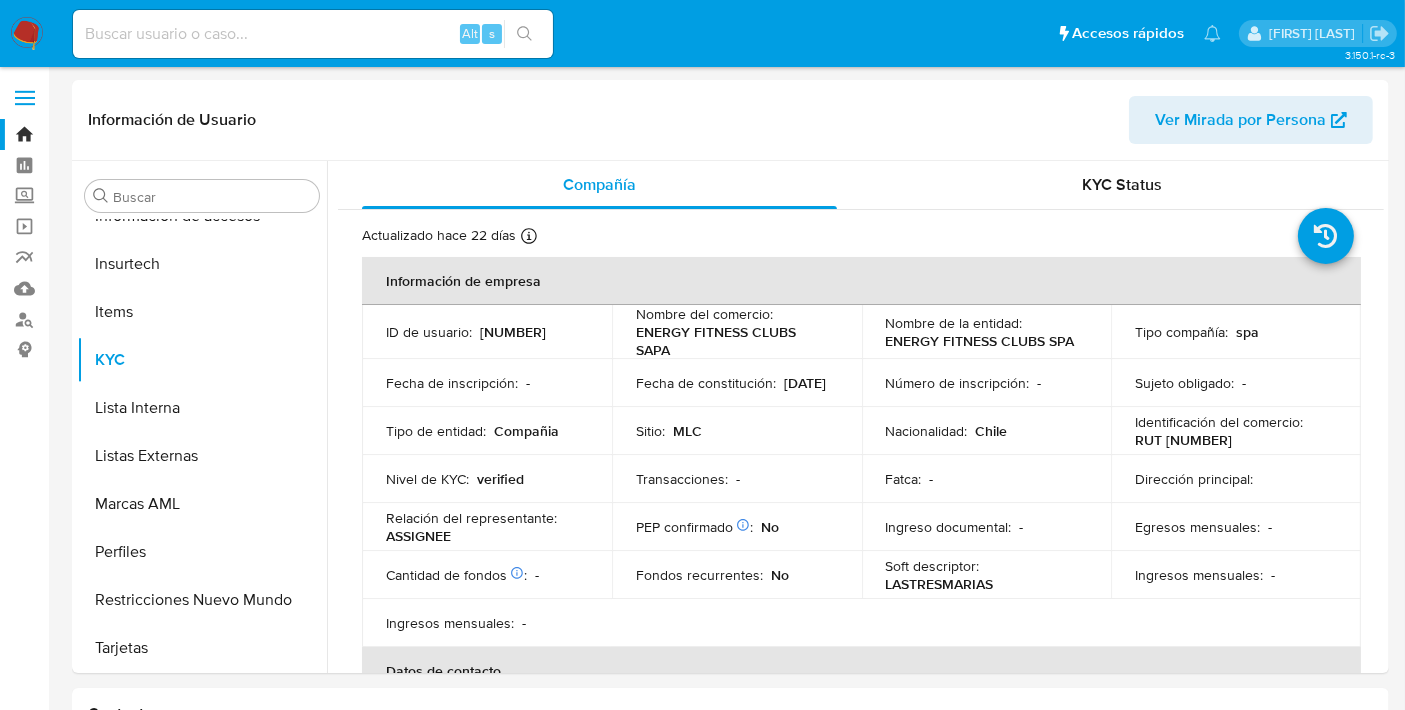 select on "10" 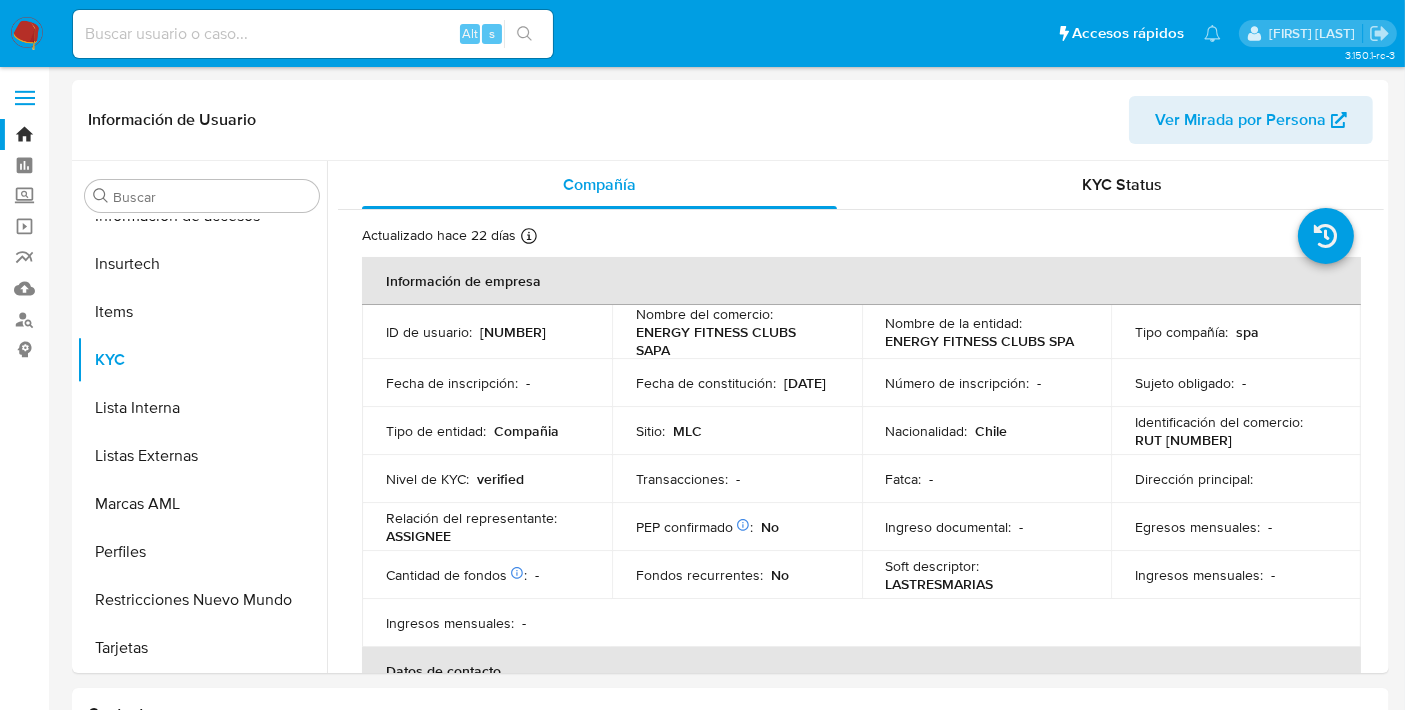 drag, startPoint x: 217, startPoint y: 47, endPoint x: 237, endPoint y: 36, distance: 22.825424 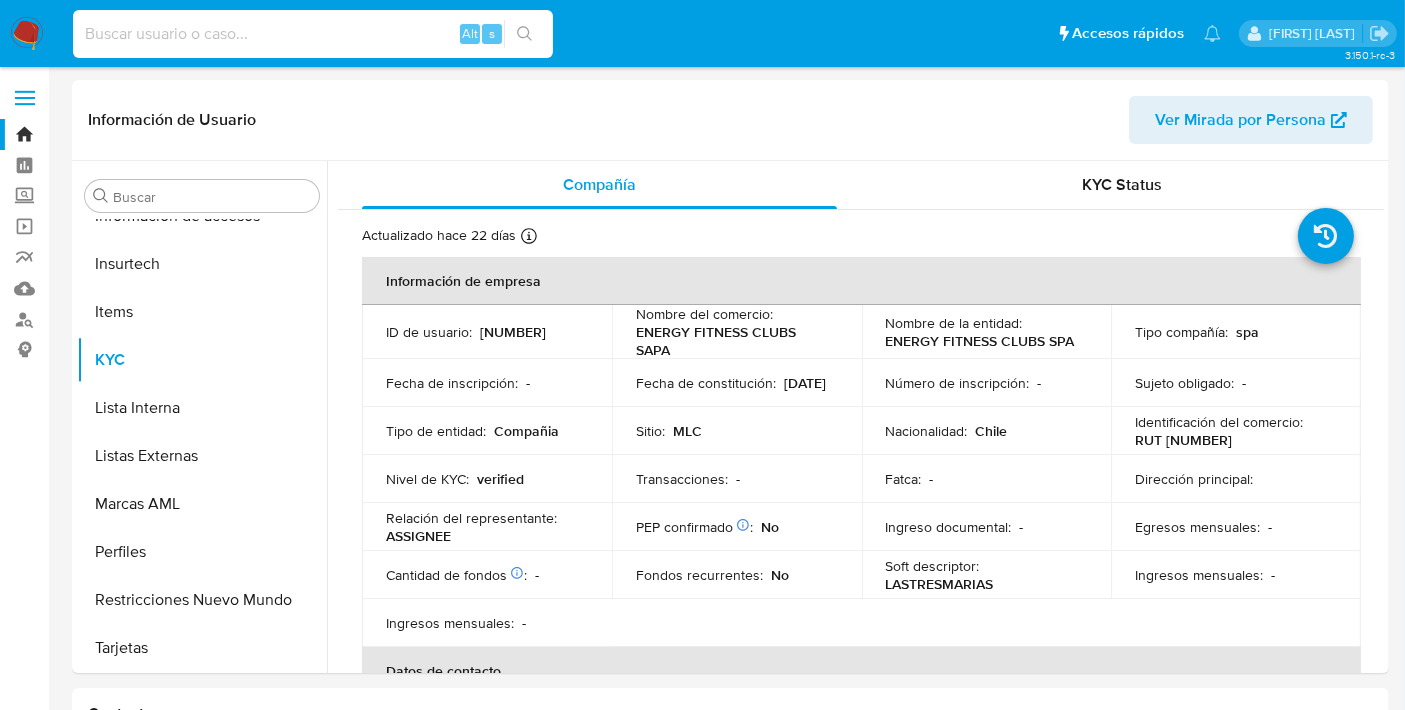 click at bounding box center [313, 34] 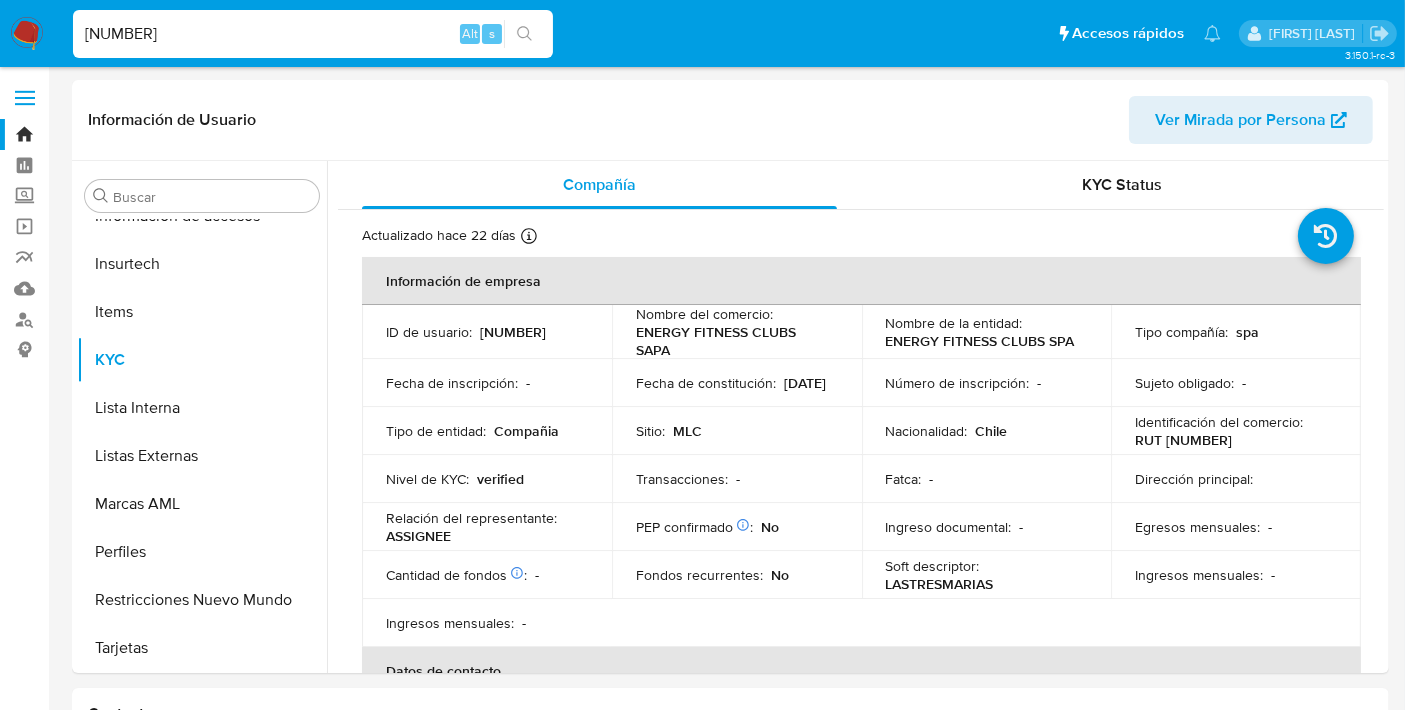 type on "[NUMBER]" 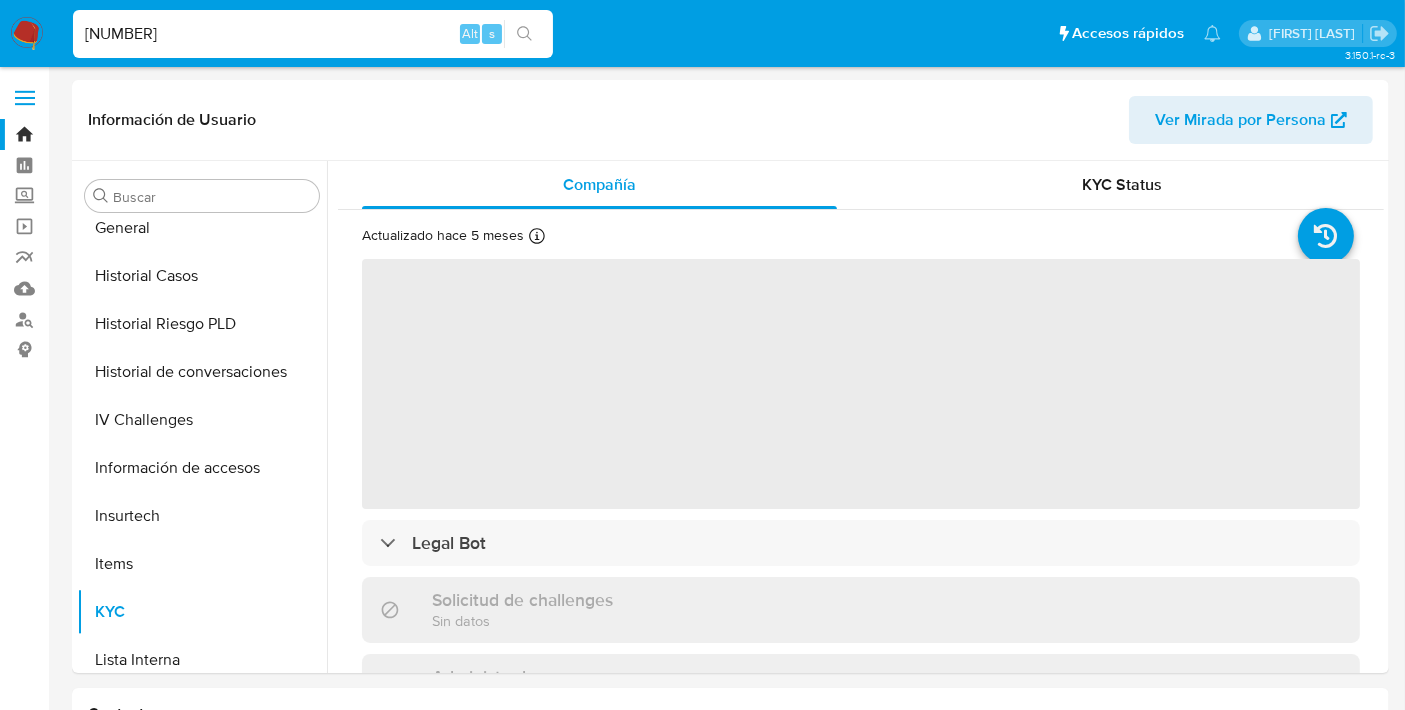 scroll, scrollTop: 796, scrollLeft: 0, axis: vertical 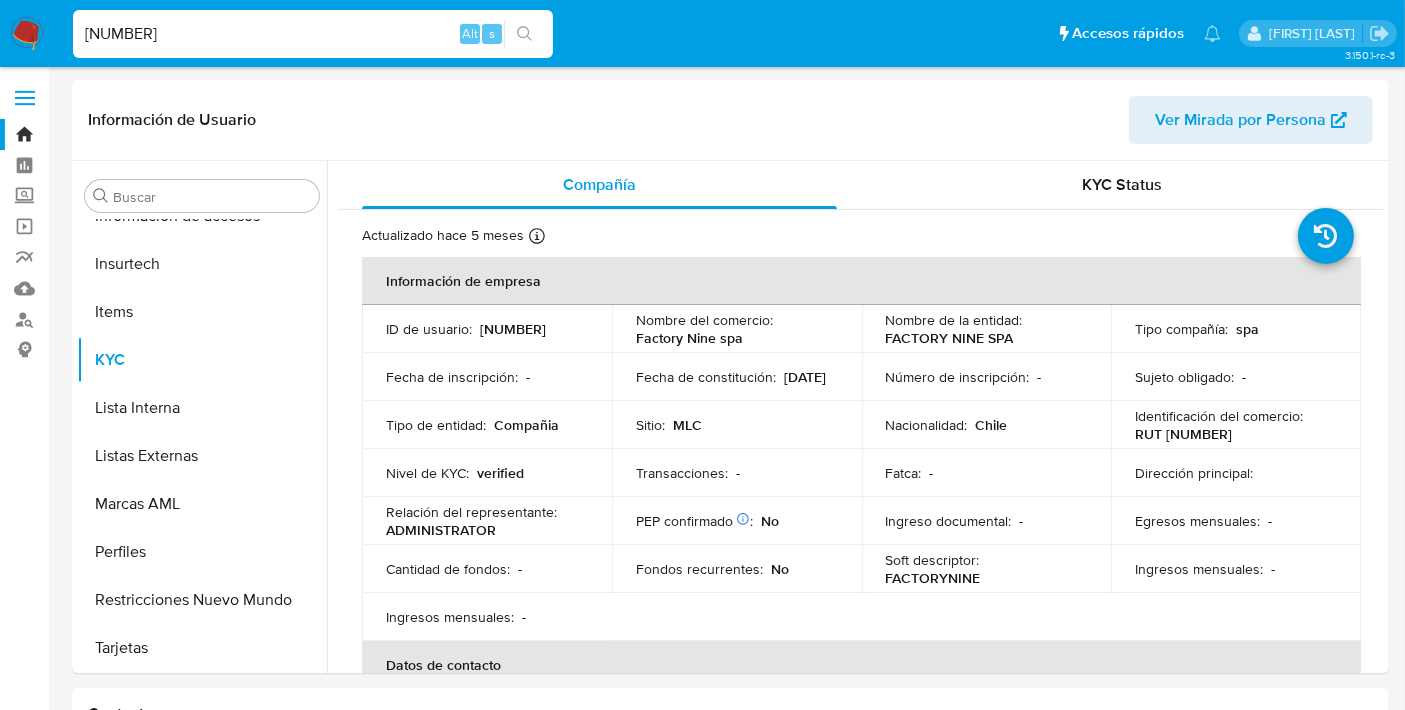select on "10" 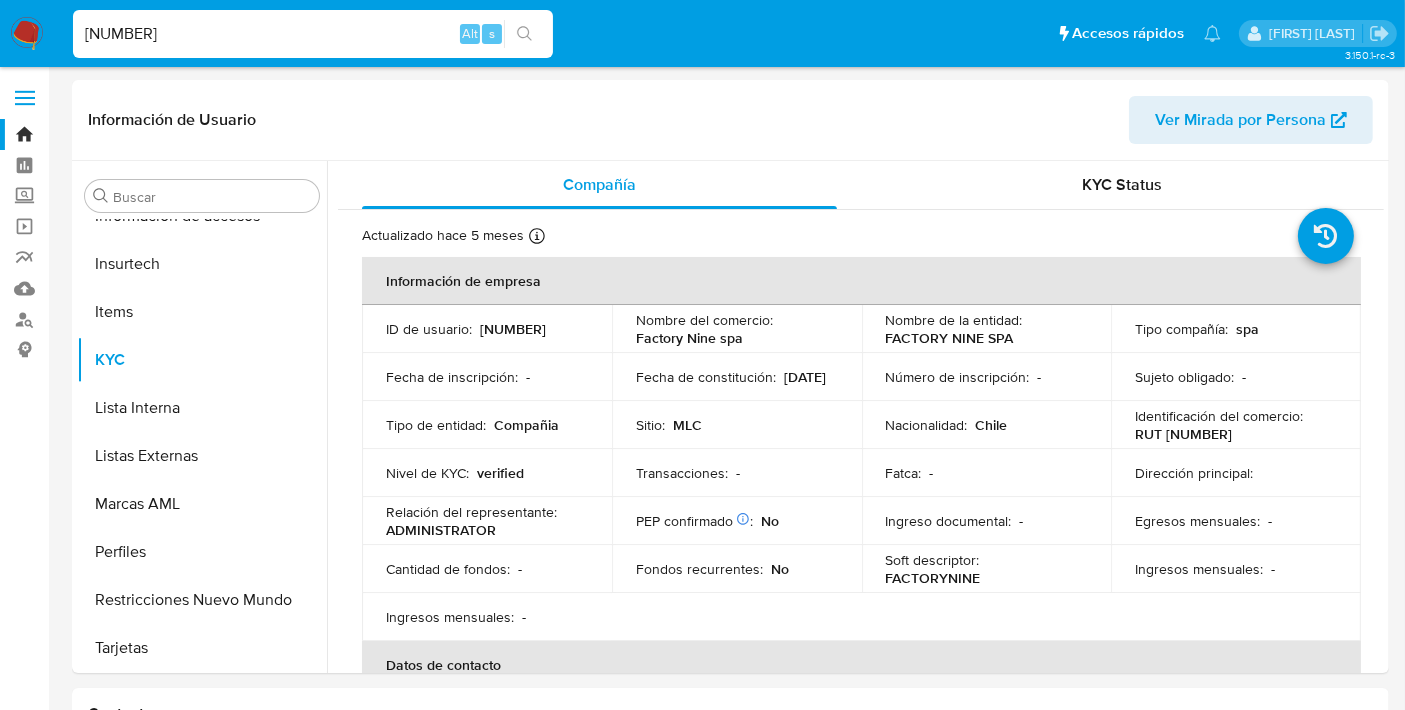 click on "[NUMBER]" at bounding box center [313, 34] 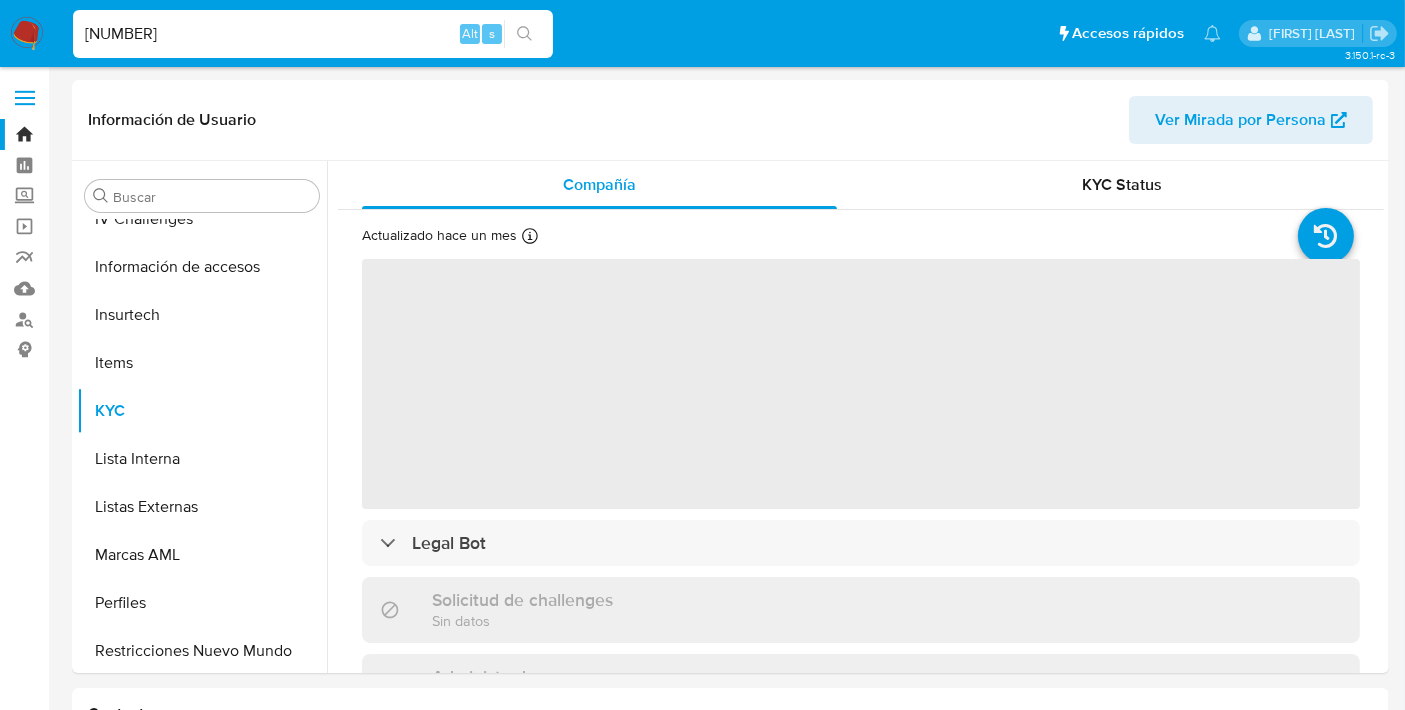 scroll, scrollTop: 796, scrollLeft: 0, axis: vertical 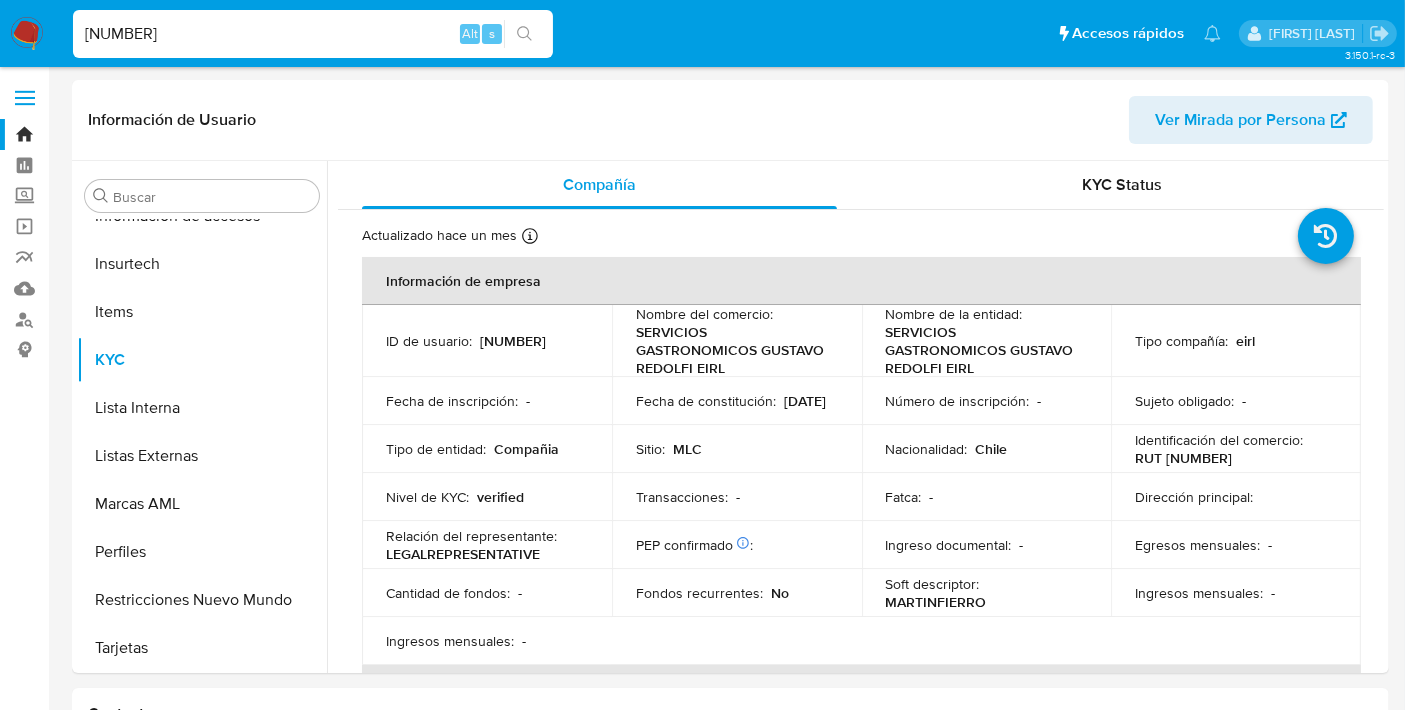 select on "10" 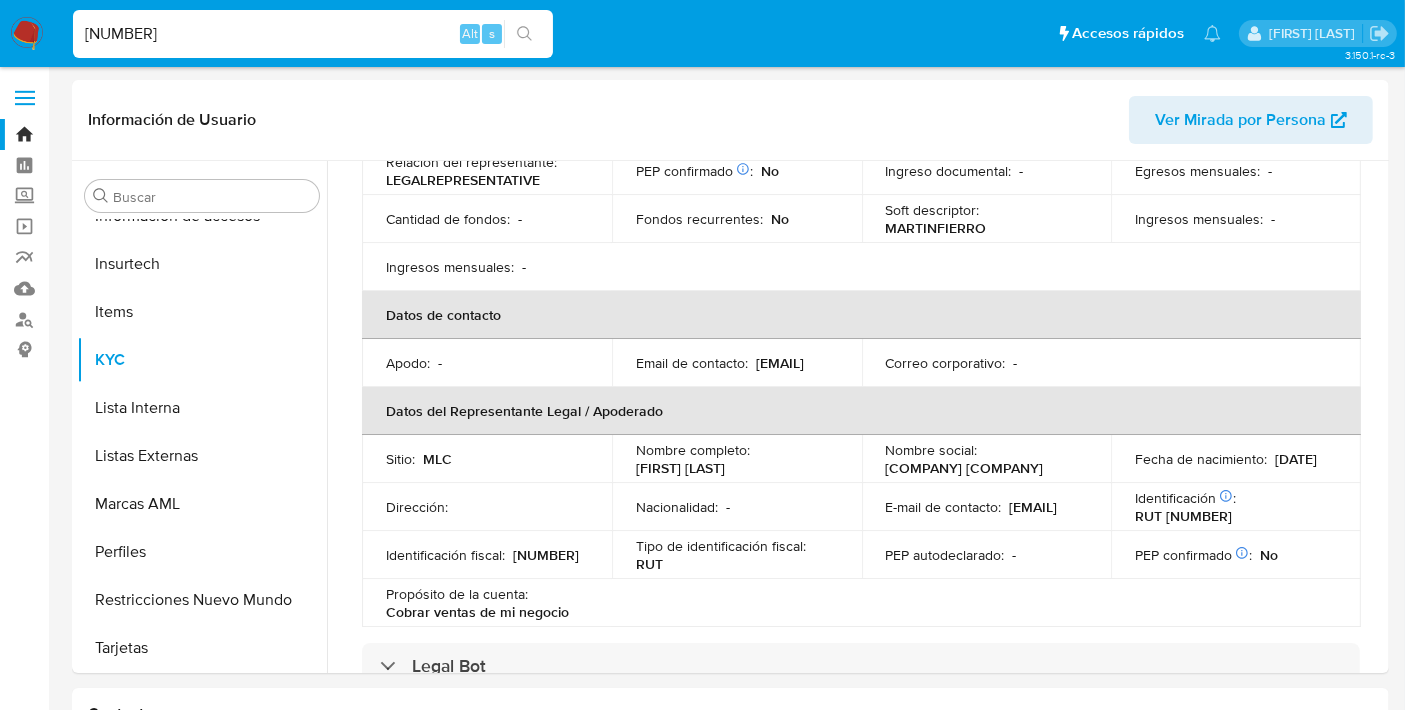 scroll, scrollTop: 0, scrollLeft: 0, axis: both 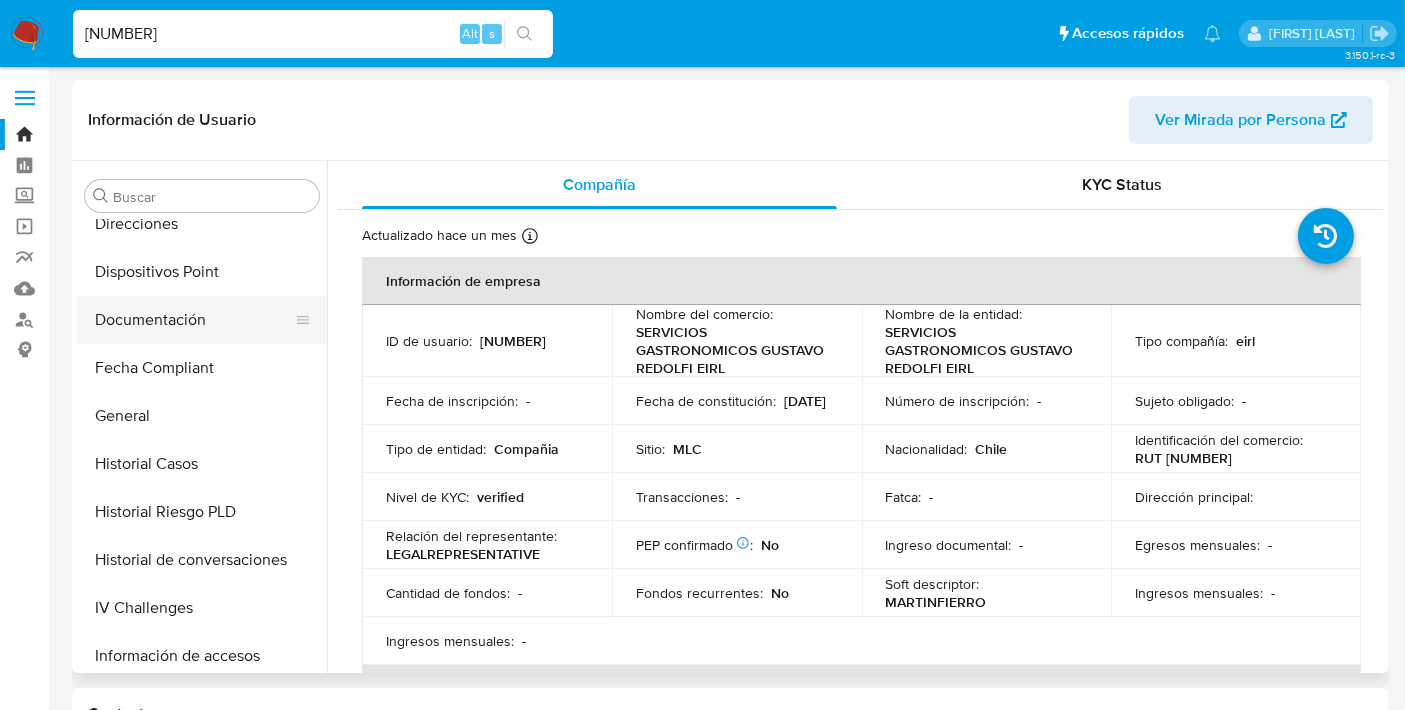 click on "Documentación" at bounding box center [194, 320] 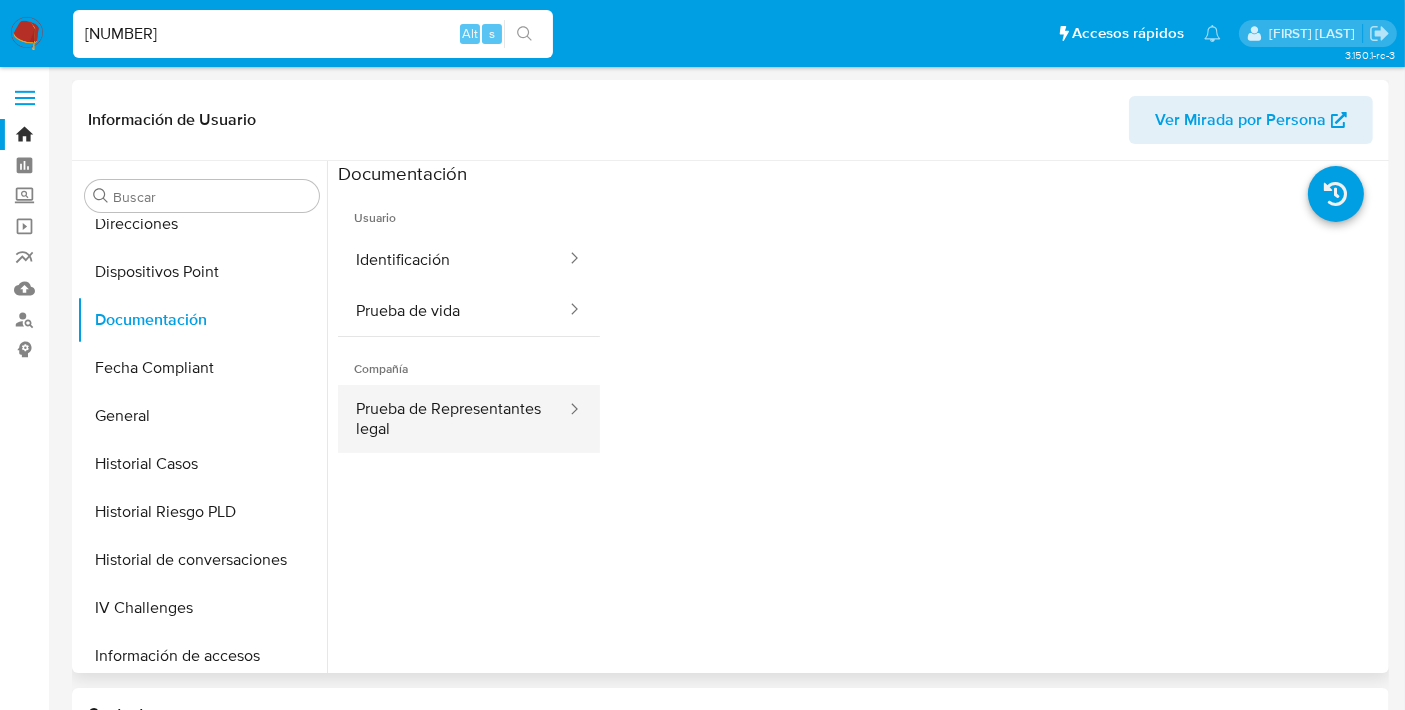click on "Prueba de Representantes legal" at bounding box center [453, 419] 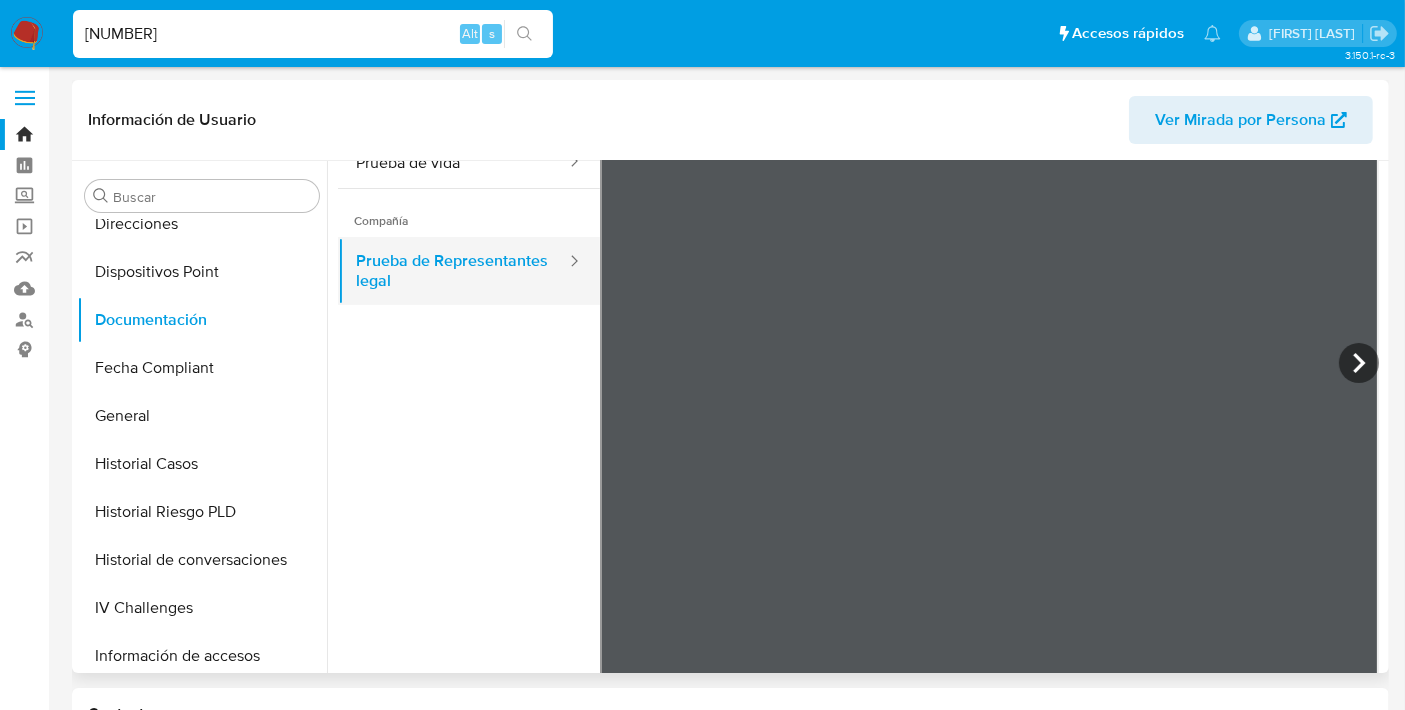 scroll, scrollTop: 174, scrollLeft: 0, axis: vertical 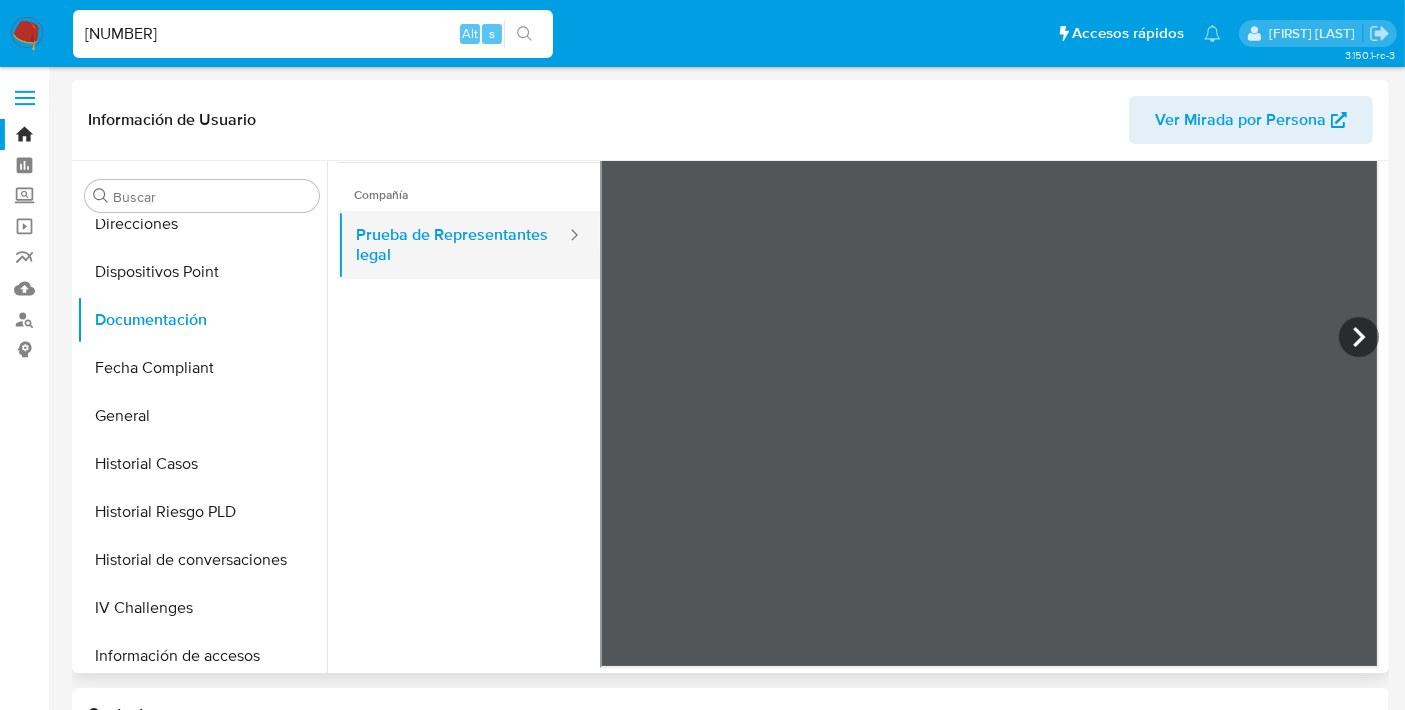 type 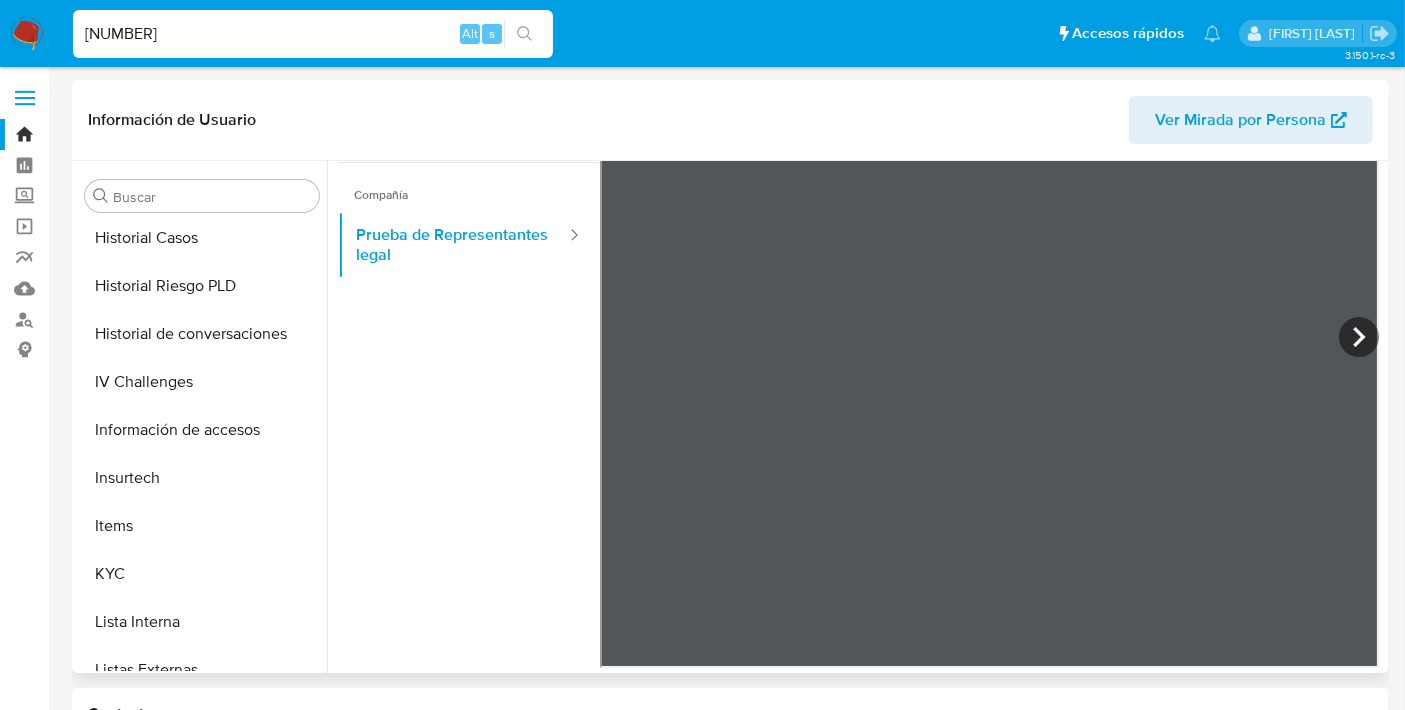 scroll, scrollTop: 583, scrollLeft: 0, axis: vertical 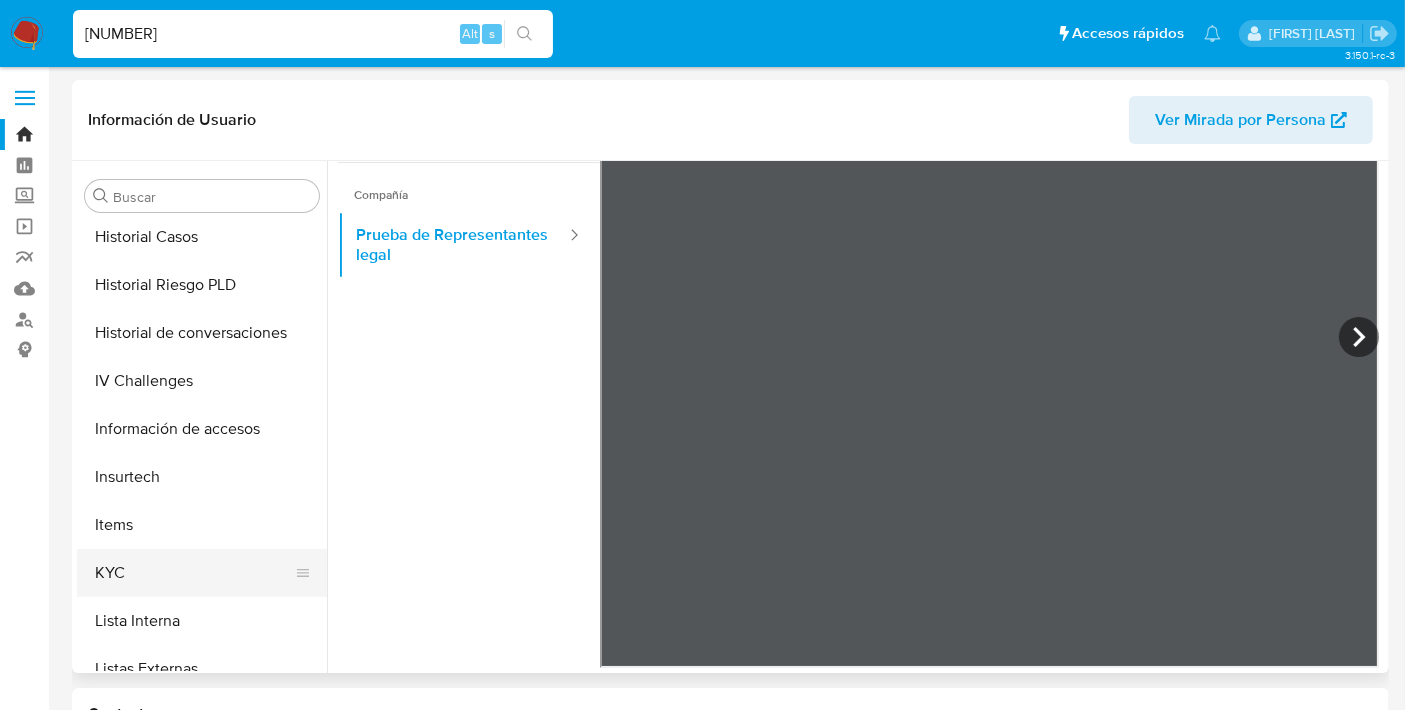 click on "KYC" at bounding box center [194, 573] 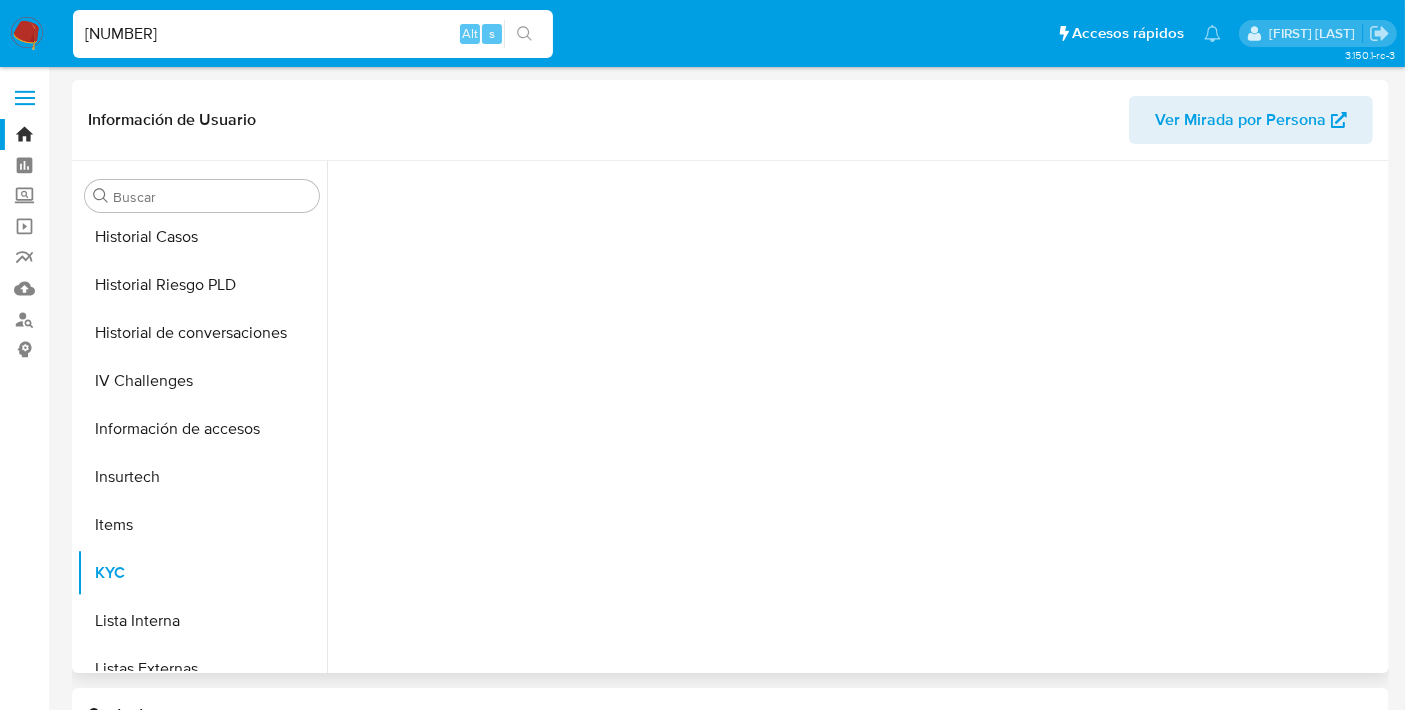 scroll, scrollTop: 0, scrollLeft: 0, axis: both 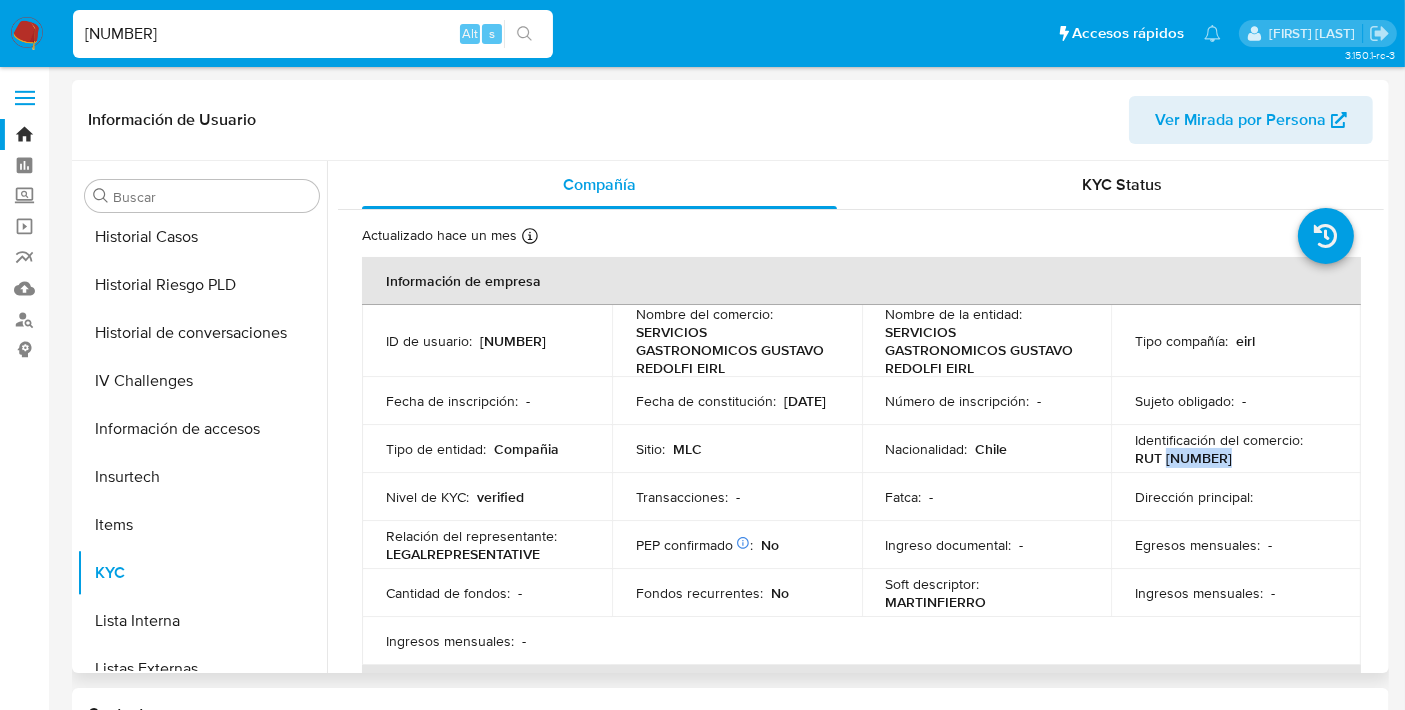drag, startPoint x: 1161, startPoint y: 455, endPoint x: 1222, endPoint y: 461, distance: 61.294373 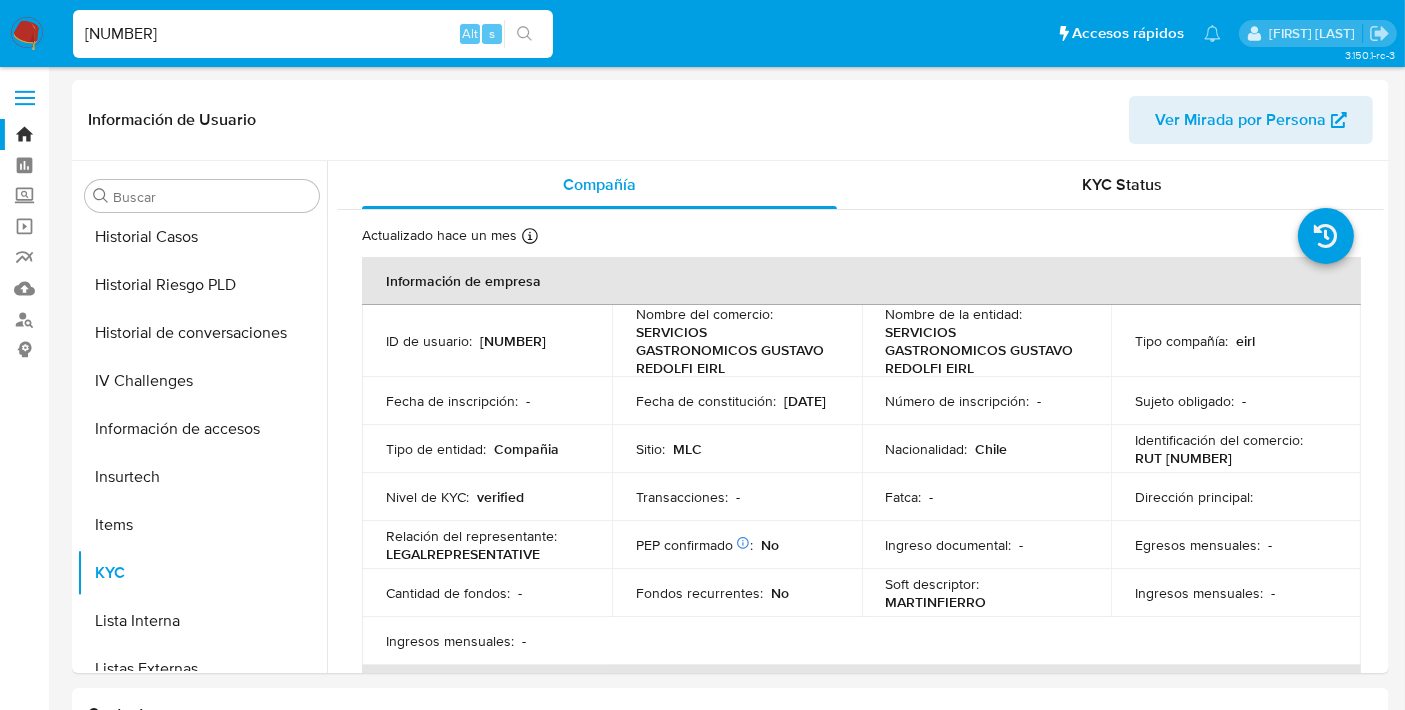 click on "[NUMBER]" at bounding box center [313, 34] 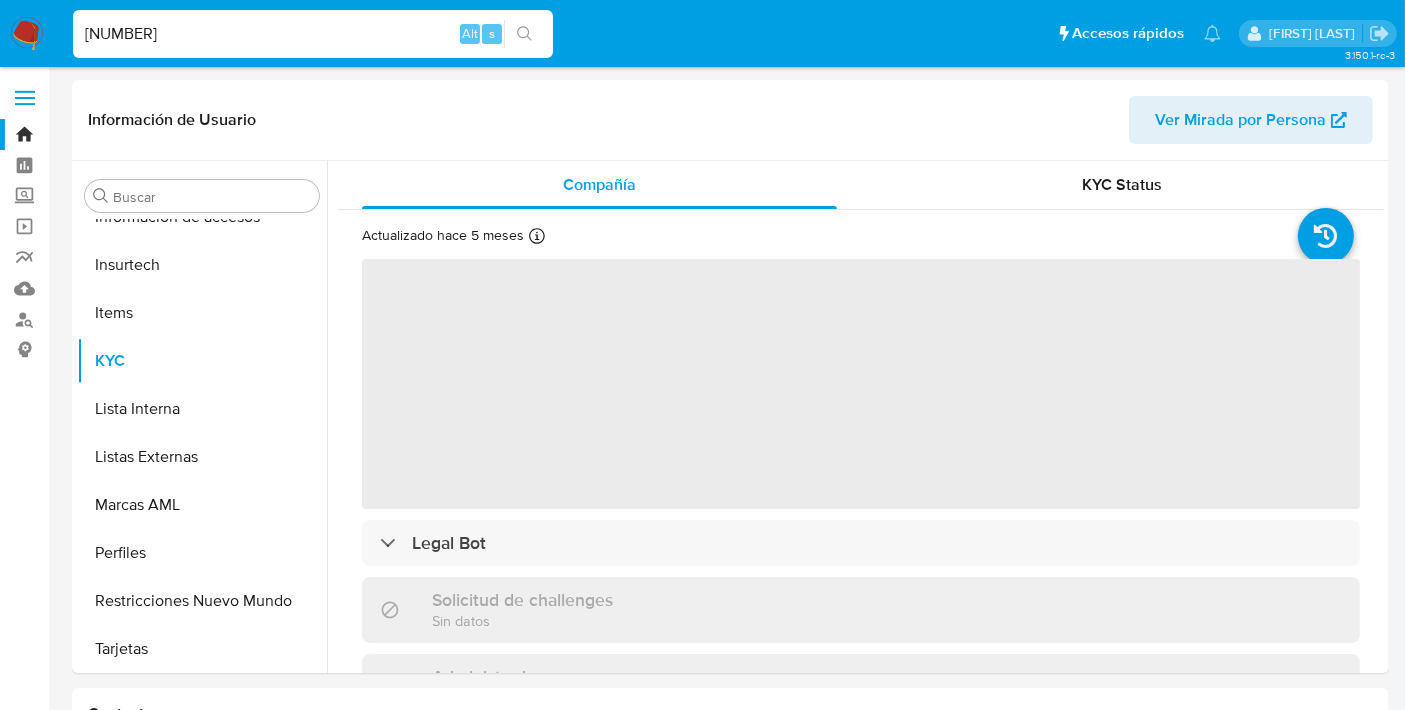 scroll, scrollTop: 796, scrollLeft: 0, axis: vertical 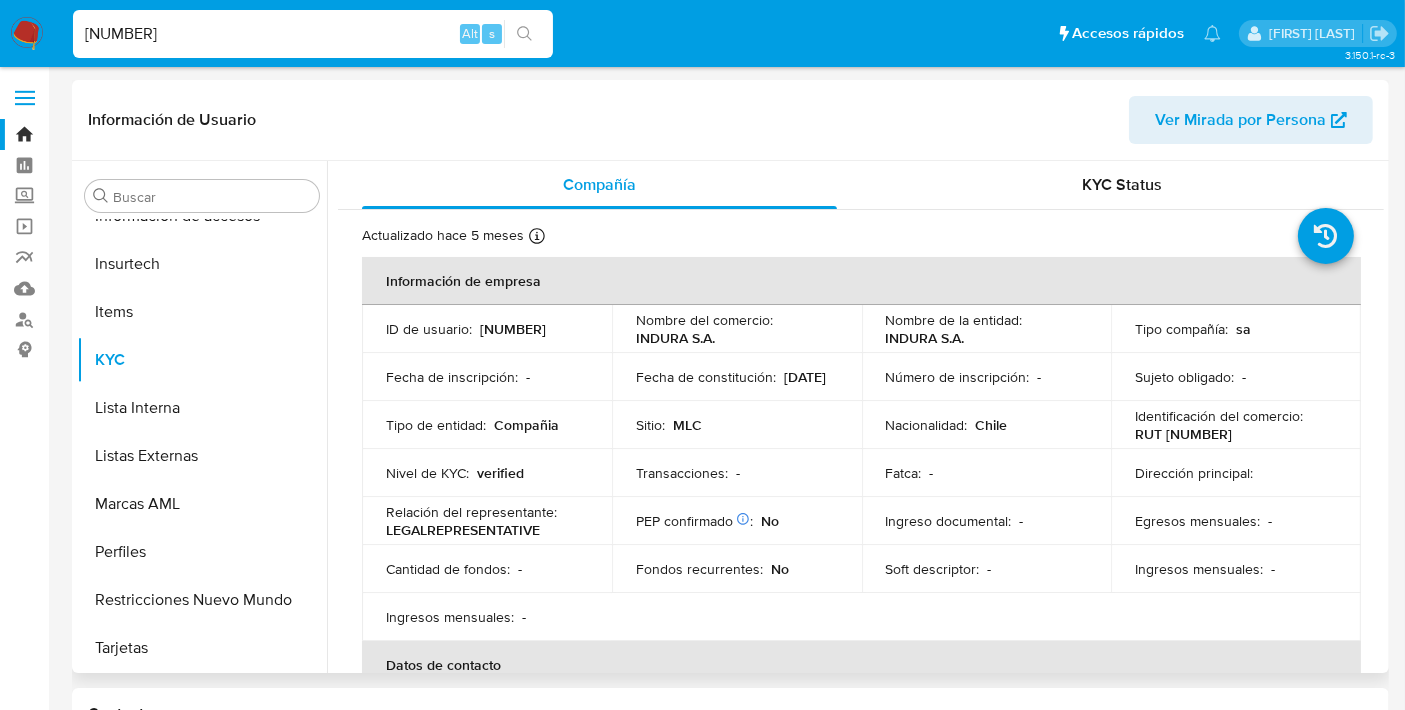 select on "10" 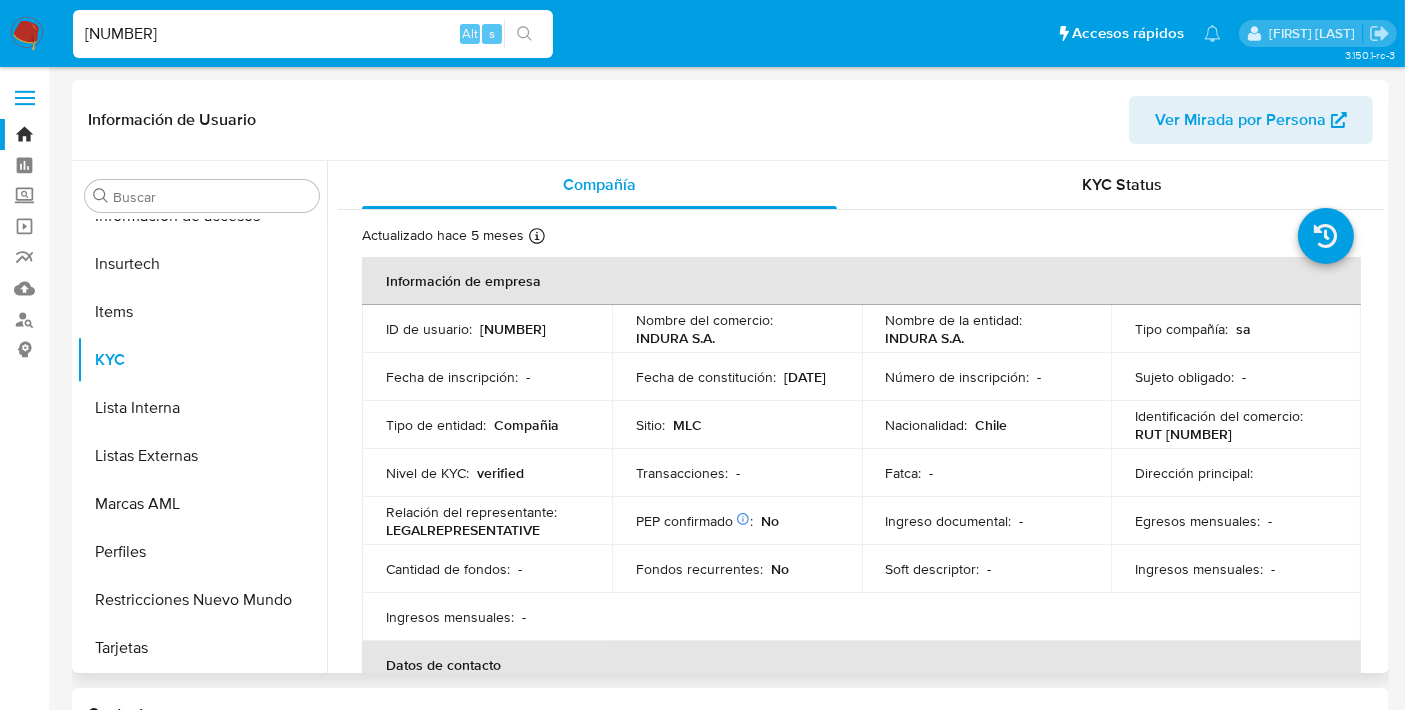 click on "RUT [NUMBER]" at bounding box center (1183, 434) 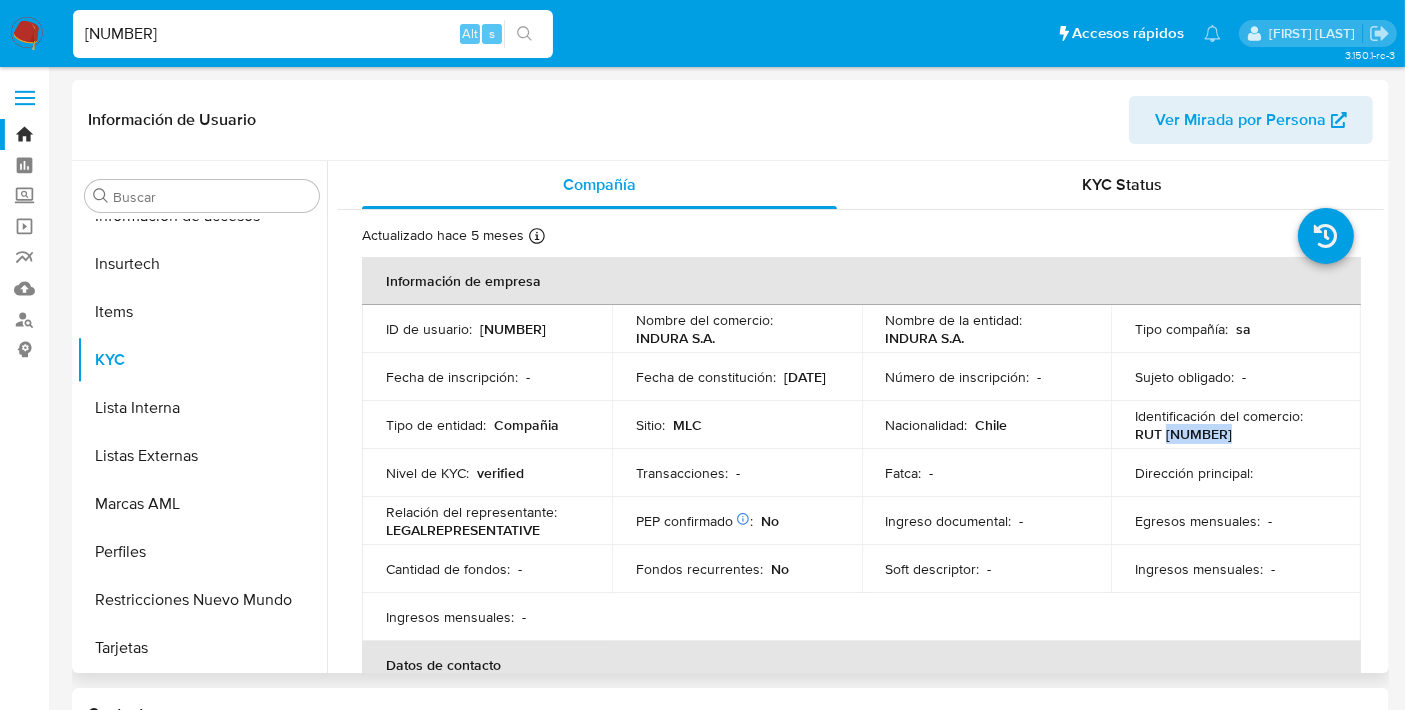 drag, startPoint x: 1159, startPoint y: 430, endPoint x: 1220, endPoint y: 431, distance: 61.008198 